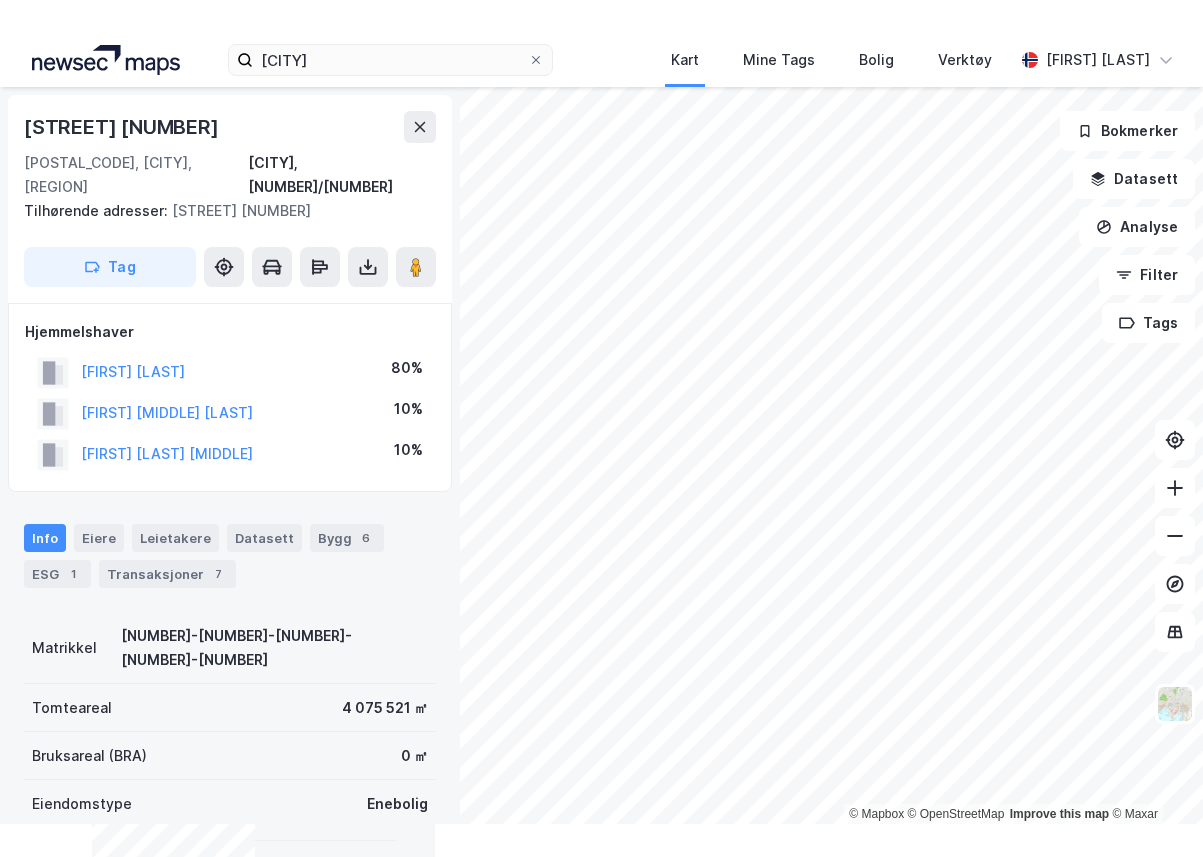 scroll, scrollTop: 0, scrollLeft: 0, axis: both 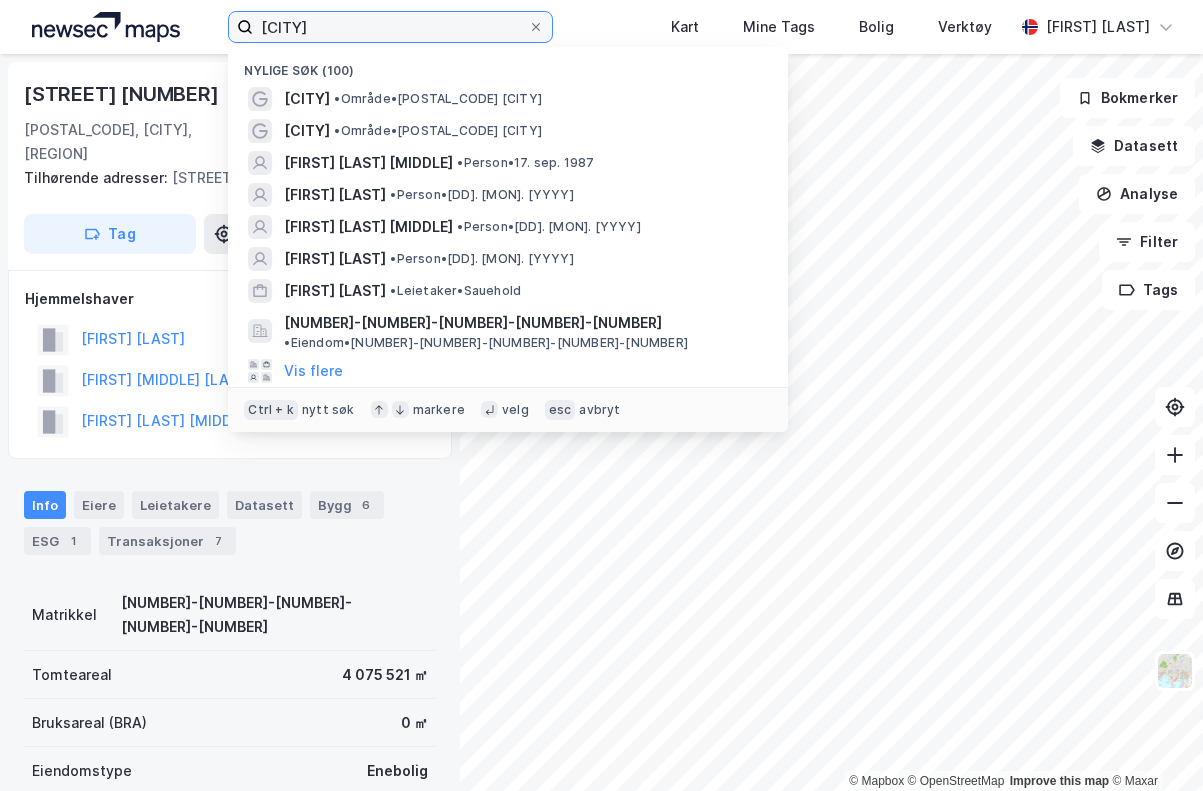 drag, startPoint x: 352, startPoint y: 33, endPoint x: 226, endPoint y: 14, distance: 127.424484 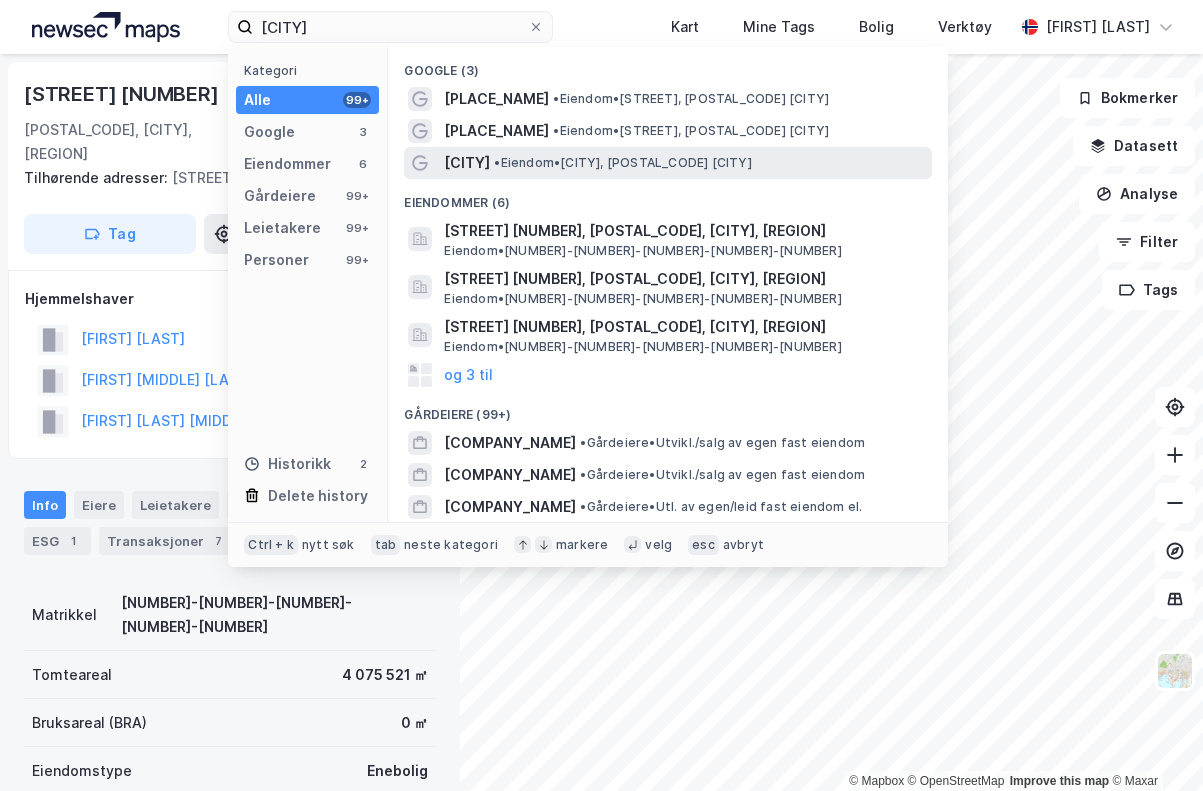 click on "•  Eiendom  •  [CITY], [POSTAL_CODE] [CITY]" at bounding box center [622, 163] 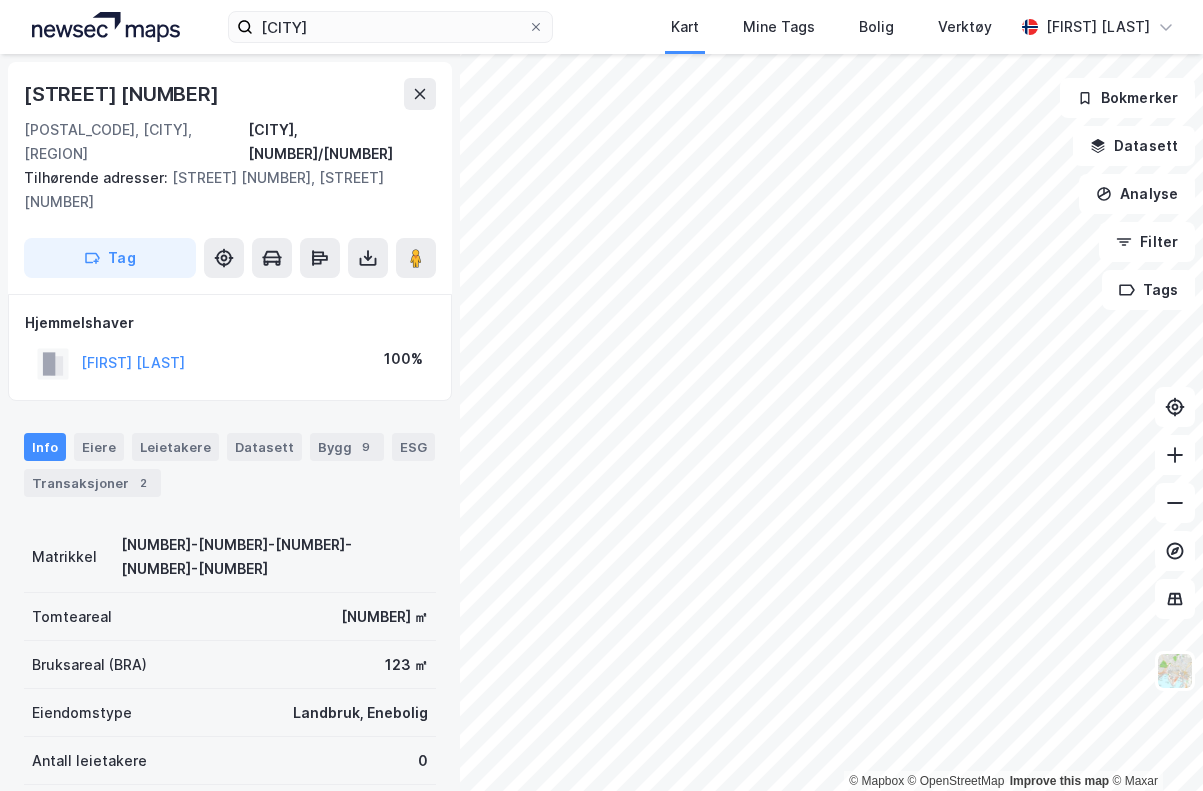 click on "[CITY] Kart Mine Tags Bolig Verktøy [FIRST] [LAST] © Mapbox   © OpenStreetMap   Improve this map   © Maxar [STREET] [NUMBER] [POSTAL_CODE], [CITY], [REGION] [CITY], [NUMBER]/[NUMBER] Tilhørende adresser:   [STREET] [NUMBER],  [STREET] [NUMBER] Tag Hjemmelshaver [FIRST] [LAST] 100% Info Eiere Leietakere Datasett Bygg 9 ESG Transaksjoner 2 Matrikkel [NUMBER]-[NUMBER]-[NUMBER]-[NUMBER]-[NUMBER] Tomteareal [NUMBER] ㎡ Bruksareal (BRA) 123 ㎡ Eiendomstype Landbruk, Enebolig Antall leietakere 0 Punktleie Nei Festegrunn Nei Tinglyst Ja Kommunekart Miljøstatus Kulturminne Eiendommen er et registrert kulturminne. Tilleggsrestriksjoner kan gjelde. Bokmerker Datasett Analyse Filter Tags" at bounding box center (601, 395) 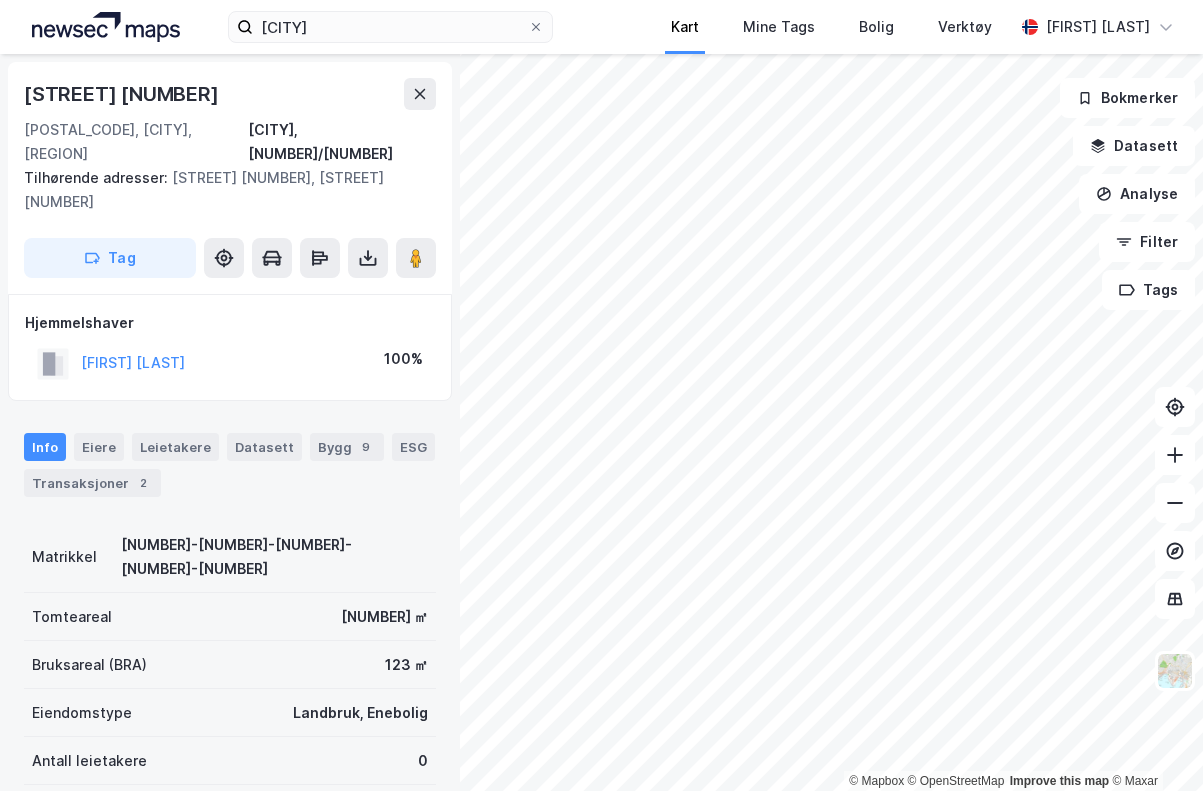 click on "[CITY] Kart Mine Tags Bolig Verktøy [FIRST] [LAST] © Mapbox   © OpenStreetMap   Improve this map   © Maxar [STREET] [NUMBER] [POSTAL_CODE], [CITY], [REGION] [CITY], [NUMBER]/[NUMBER] Tilhørende adresser:   [STREET] [NUMBER],  [STREET] [NUMBER] Tag Hjemmelshaver [FIRST] [LAST] 100% Info Eiere Leietakere Datasett Bygg 9 ESG Transaksjoner 2 Matrikkel [NUMBER]-[NUMBER]-[NUMBER]-[NUMBER]-[NUMBER] Tomteareal [NUMBER] ㎡ Bruksareal (BRA) 123 ㎡ Eiendomstype Landbruk, Enebolig Antall leietakere 0 Punktleie Nei Festegrunn Nei Tinglyst Ja Kommunekart Miljøstatus Kulturminne Eiendommen er et registrert kulturminne. Tilleggsrestriksjoner kan gjelde. Bokmerker Datasett Analyse Filter Tags" at bounding box center (601, 395) 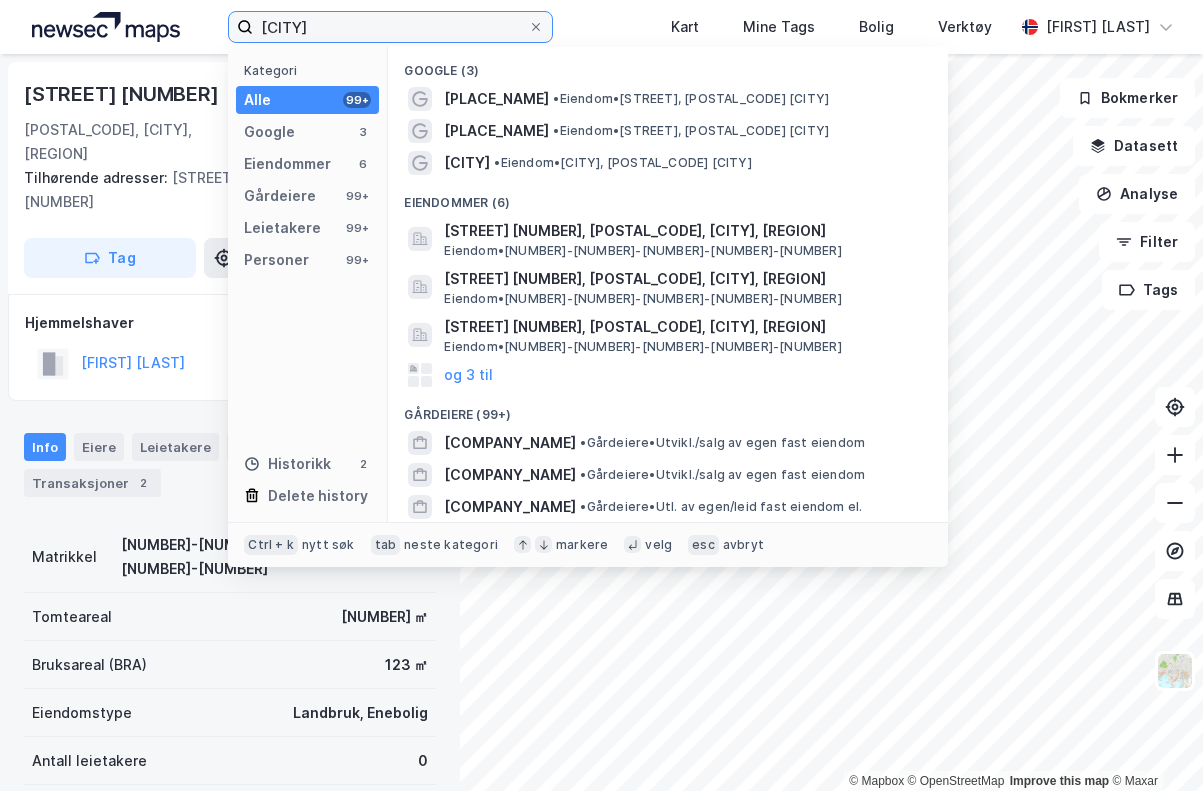 drag, startPoint x: 317, startPoint y: 30, endPoint x: 235, endPoint y: 23, distance: 82.29824 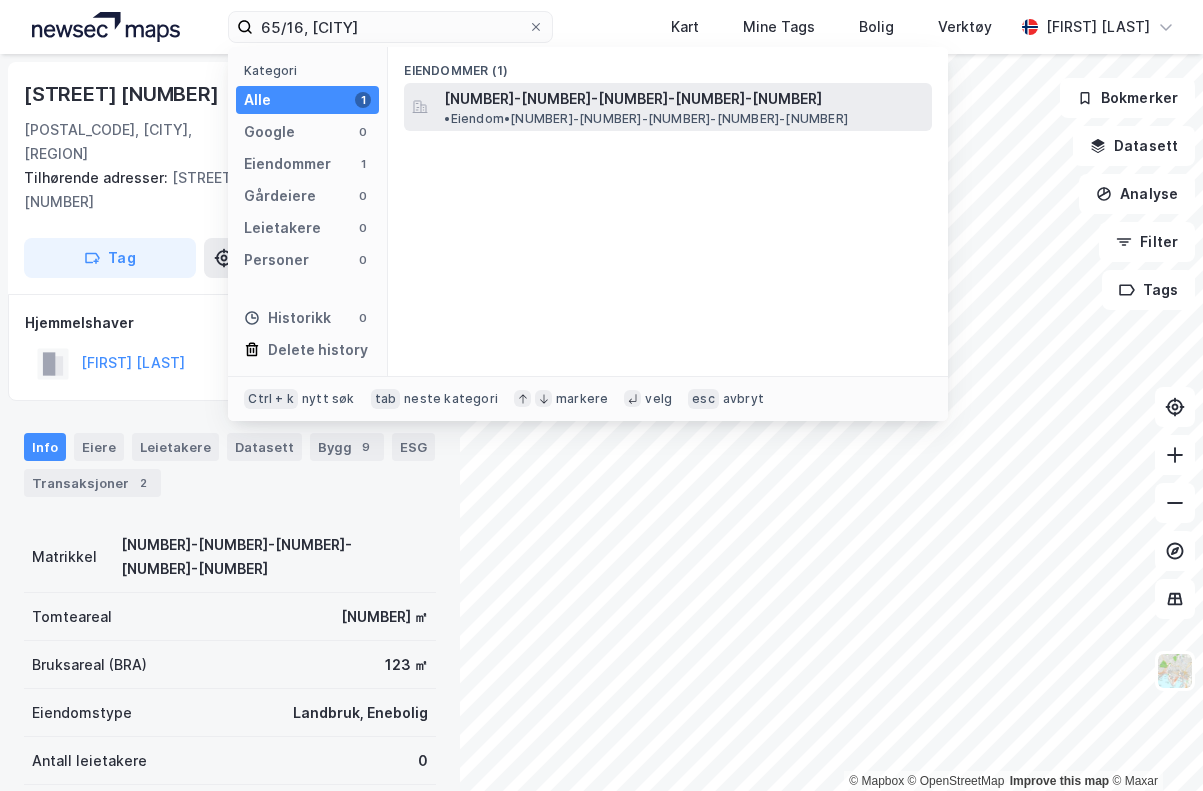 click on "[NUMBER]-[NUMBER]-[NUMBER]-[NUMBER]-[NUMBER]" at bounding box center [633, 99] 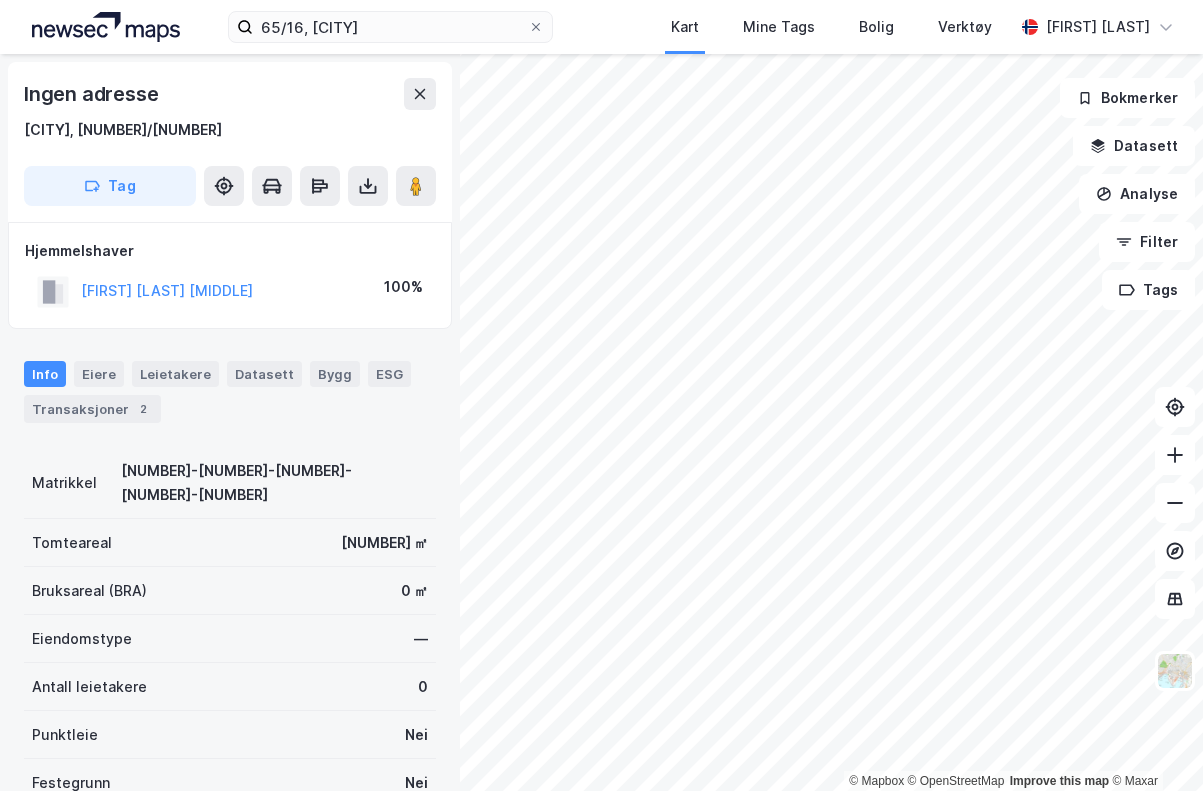 click on "[NUMBER], [CITY] Kart Mine Tags Bolig Verktøy [FIRST] [LAST] © Mapbox   © OpenStreetMap   Improve this map   © Maxar Ingen adresse [CITY], [NUMBER] Tag Hjemmelshaver [FIRST] [LAST] [PERCENTAGE]% Info Eiere Leietakere Datasett Bygg ESG Transaksjoner 2 Matrikkel [NUMBER]-[NUMBER]-[NUMBER]-[NUMBER]-[NUMBER] Tomteareal [NUMBER] ㎡ Bruksareal (BRA) 0 ㎡ Eiendomstype — Antall leietakere 0 Punktleie Nei Festegrunn Nei Tinglyst Ja Arealplaner Kommunekart Miljøstatus Bokmerker Datasett Analyse Filter Tags" at bounding box center [601, 395] 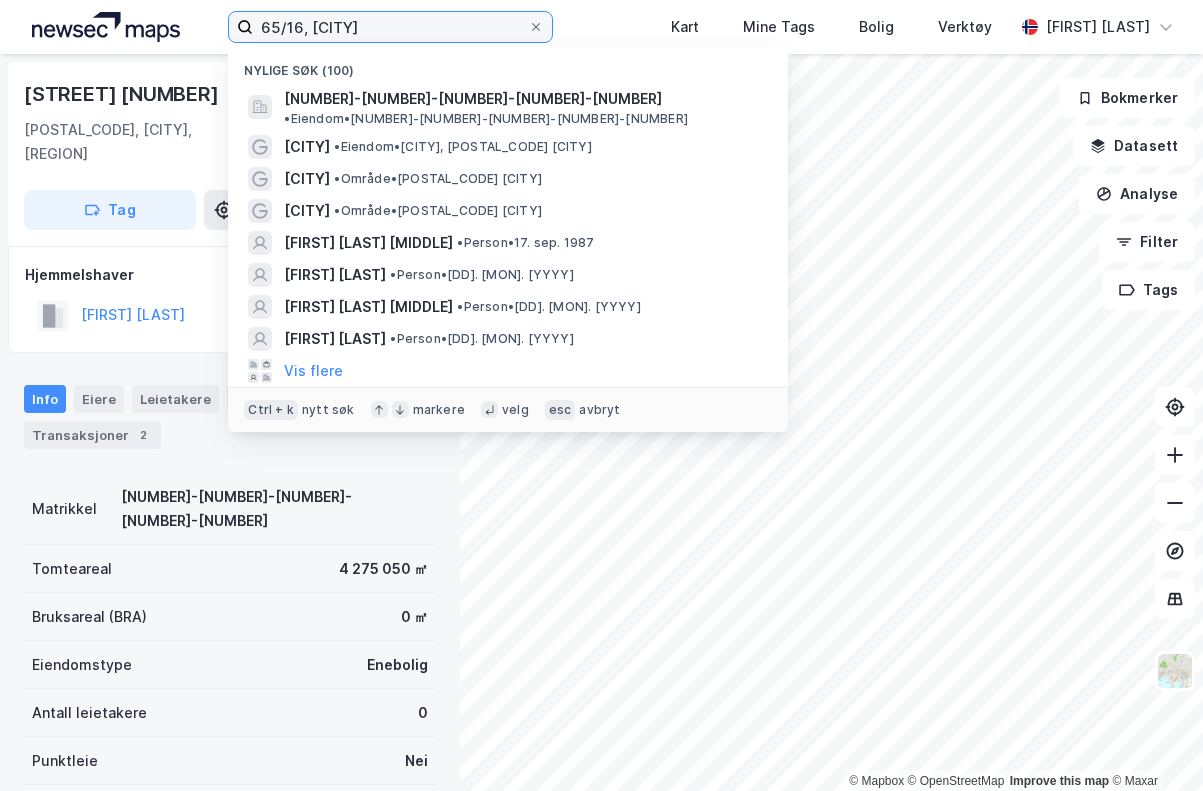 drag, startPoint x: 382, startPoint y: 38, endPoint x: 181, endPoint y: 36, distance: 201.00995 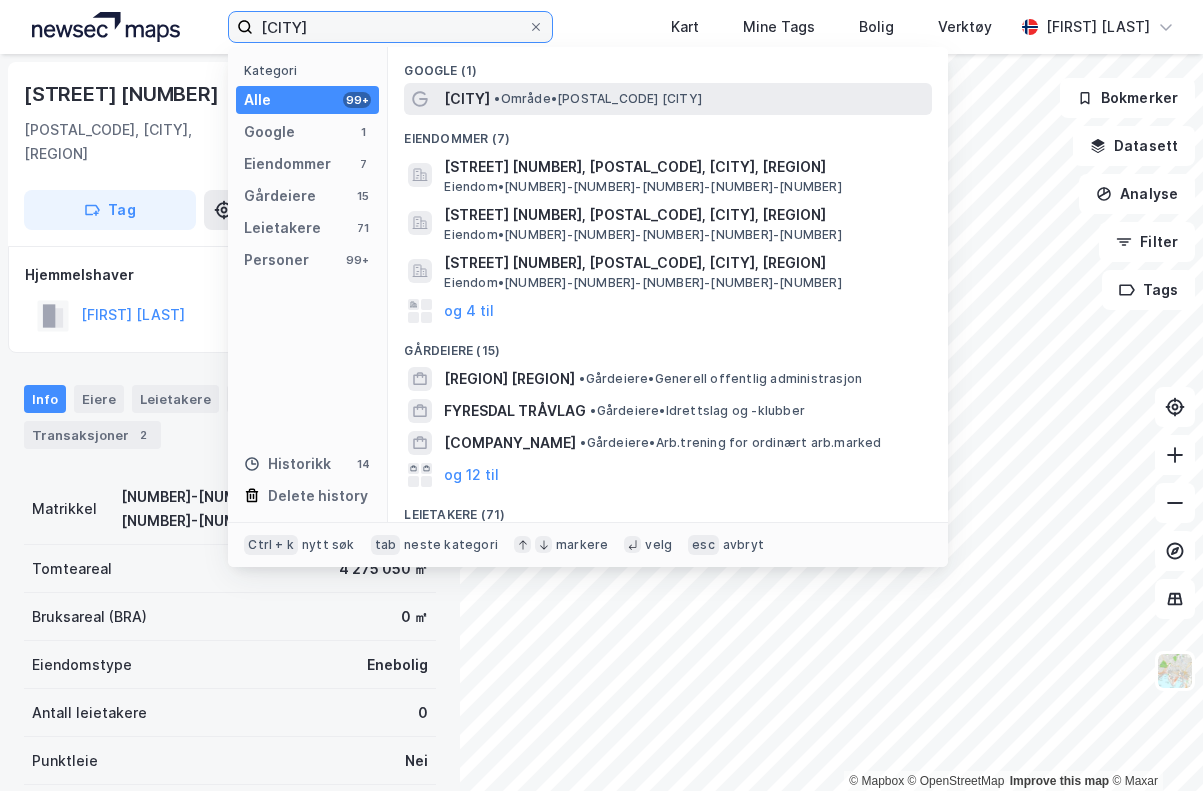 type on "[CITY]" 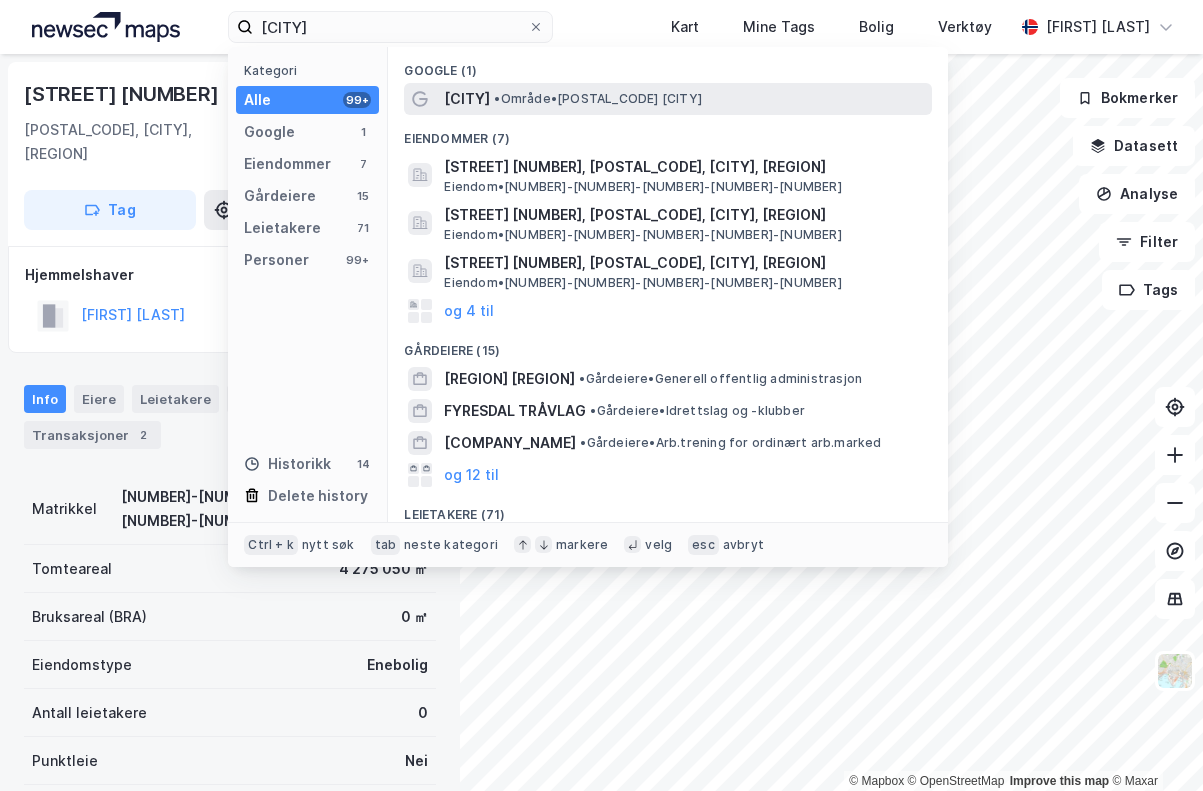click on "•  Område  •  [POSTAL_CODE] [CITY]" at bounding box center [598, 99] 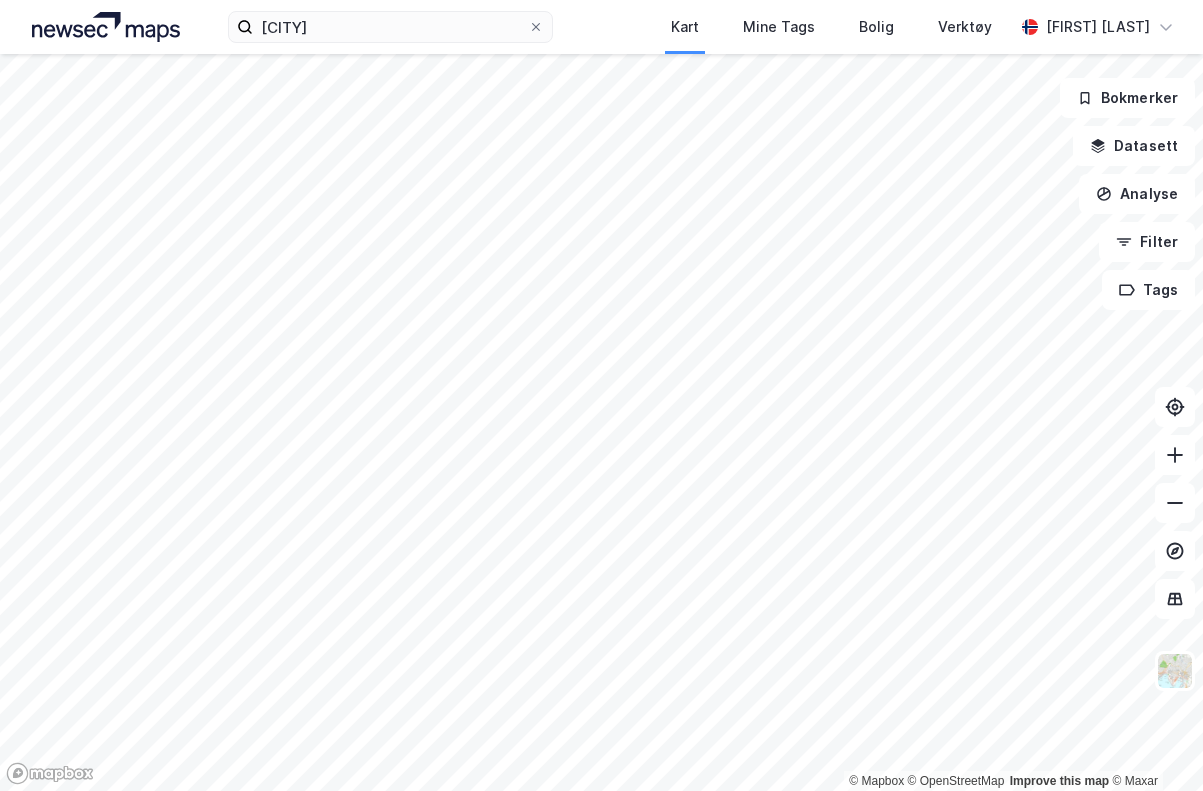 click on "[CITY] Kart Mine Tags Bolig Verktøy Anders Hilt © Mapbox   © OpenStreetMap   Improve this map   © Maxar Bokmerker Datasett Analyse Filter Tags" at bounding box center [601, 395] 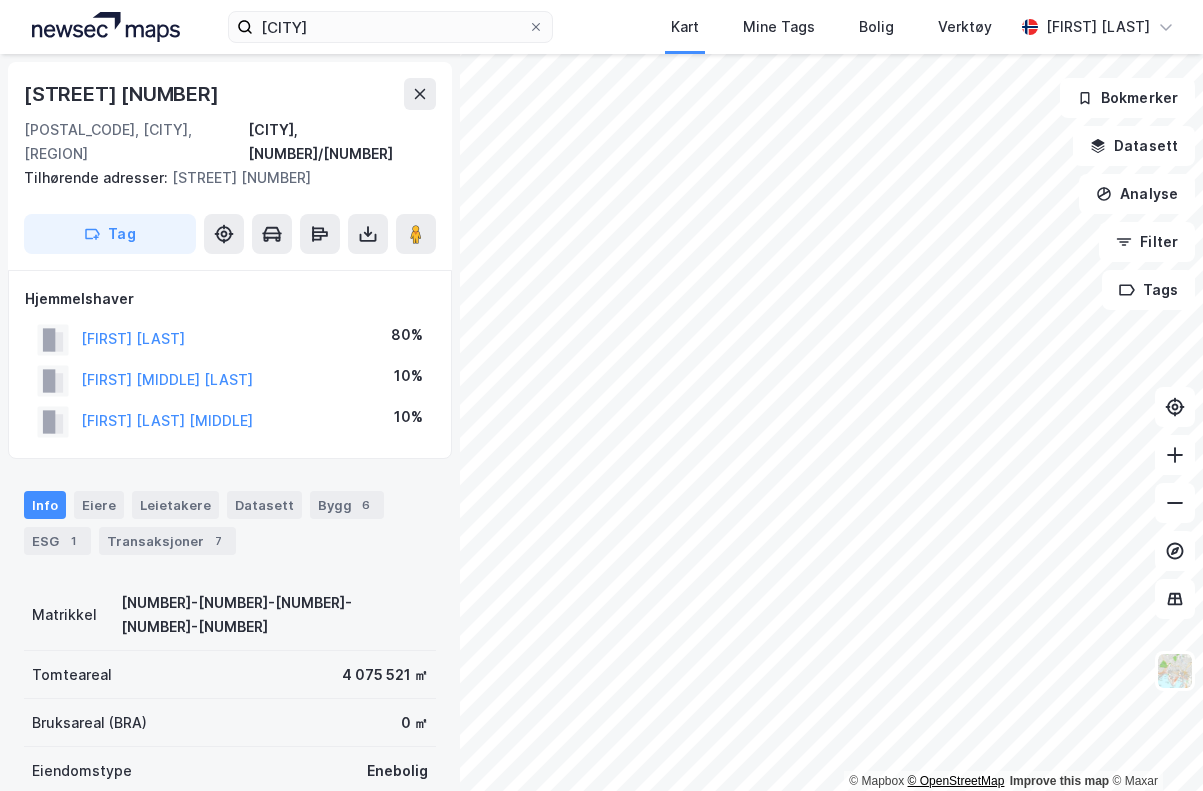 click on "© Mapbox   © OpenStreetMap   Improve this map   © Maxar" at bounding box center [601, 422] 